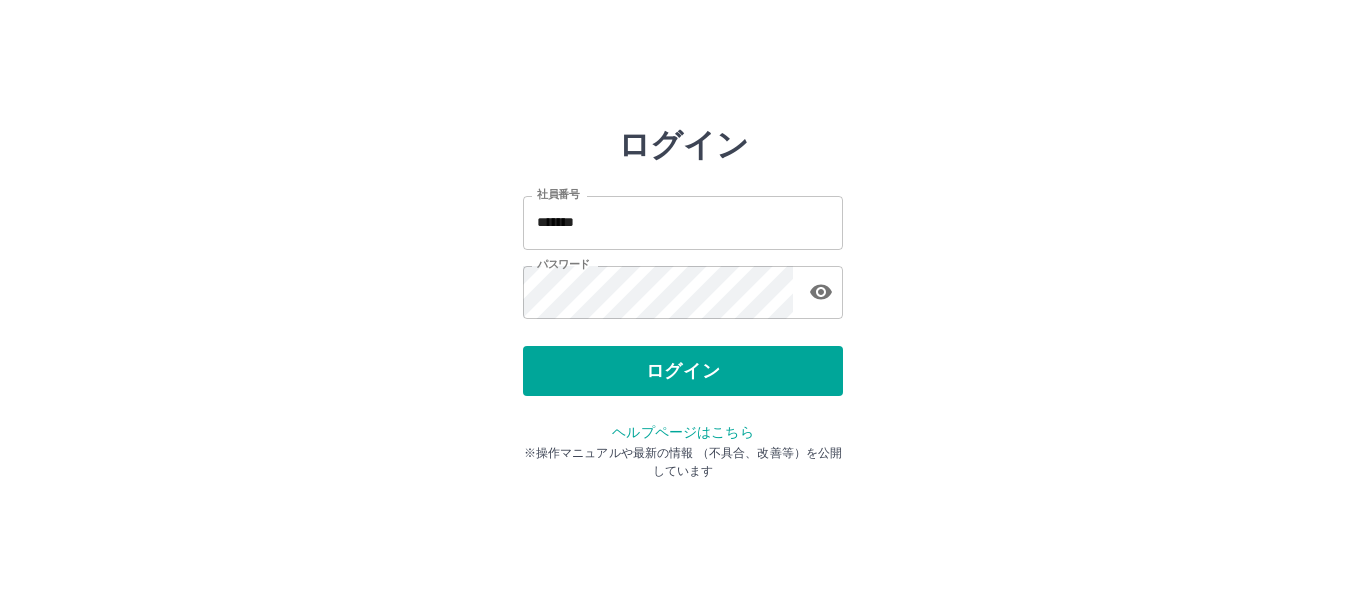 scroll, scrollTop: 0, scrollLeft: 0, axis: both 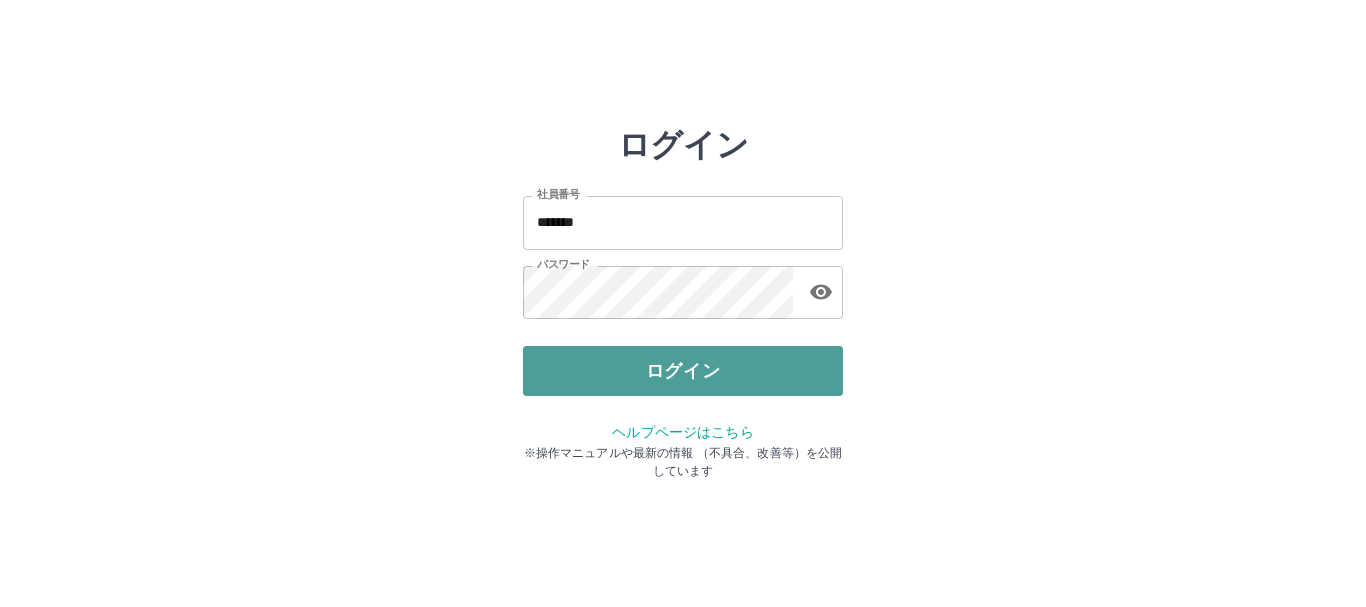 drag, startPoint x: 0, startPoint y: 0, endPoint x: 569, endPoint y: 365, distance: 676.0074 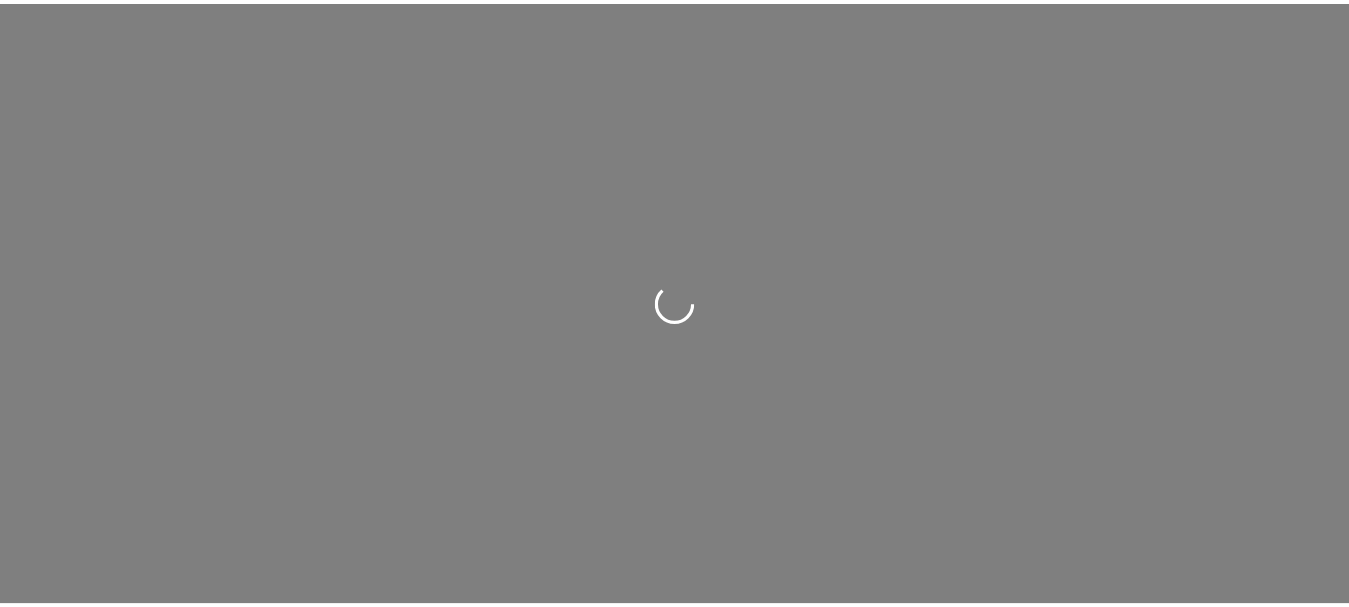 scroll, scrollTop: 0, scrollLeft: 0, axis: both 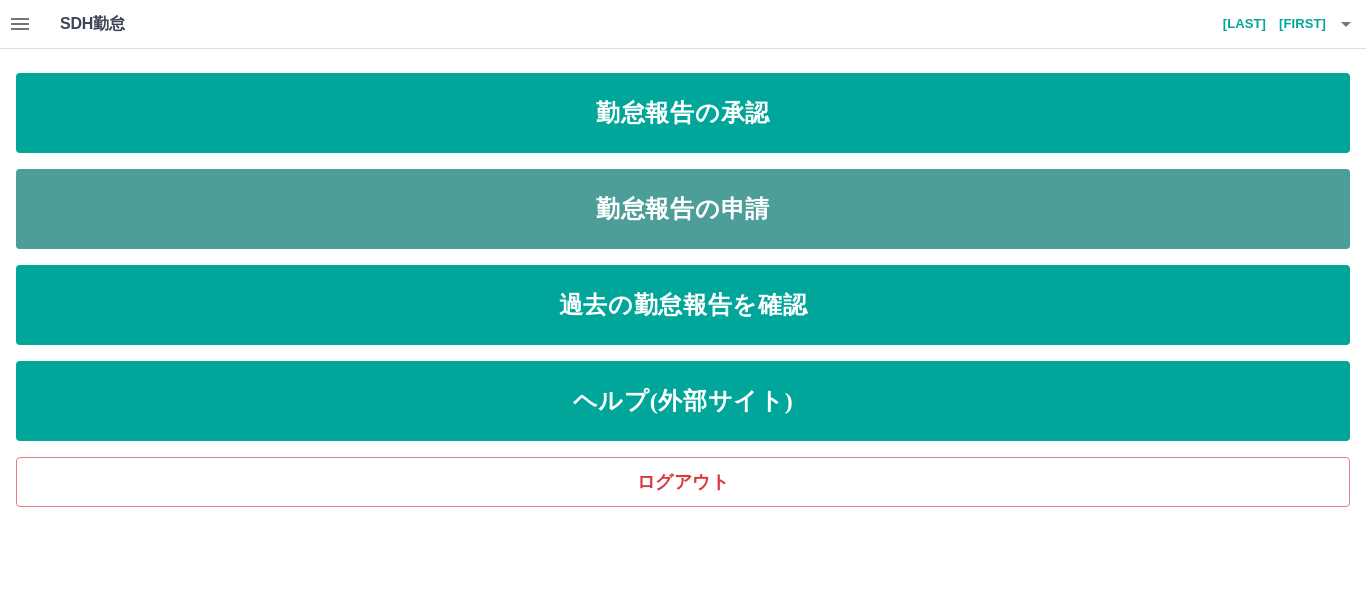 click on "勤怠報告の申請" at bounding box center [683, 209] 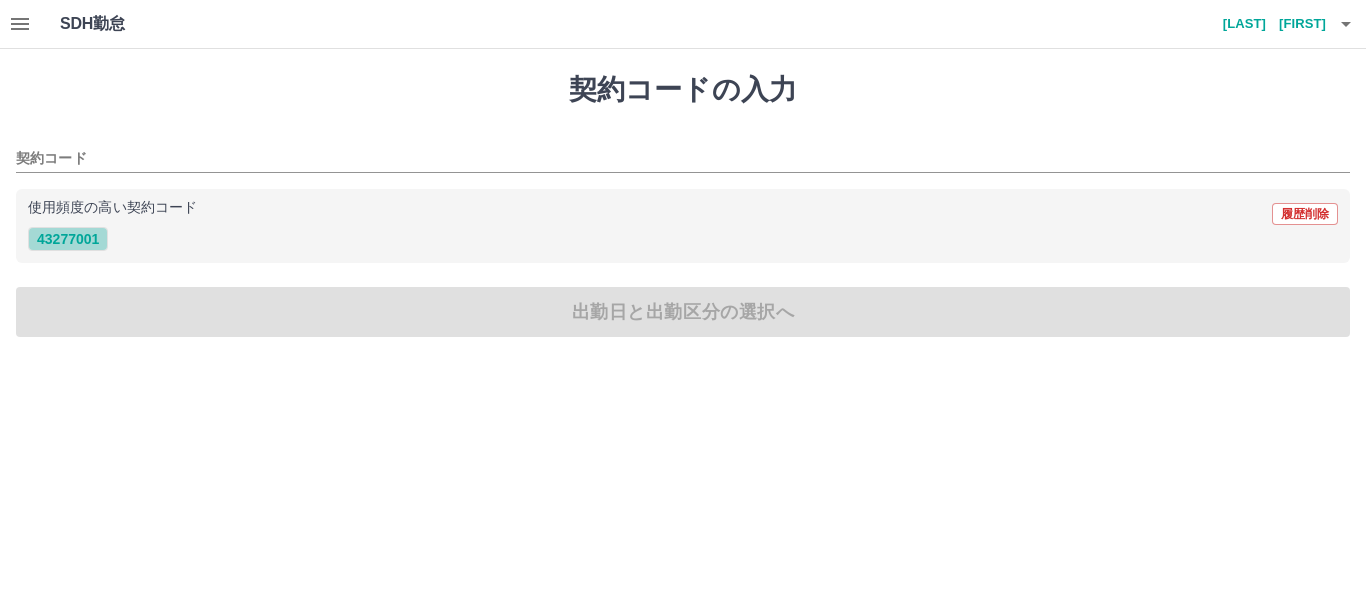 click on "43277001" at bounding box center (68, 239) 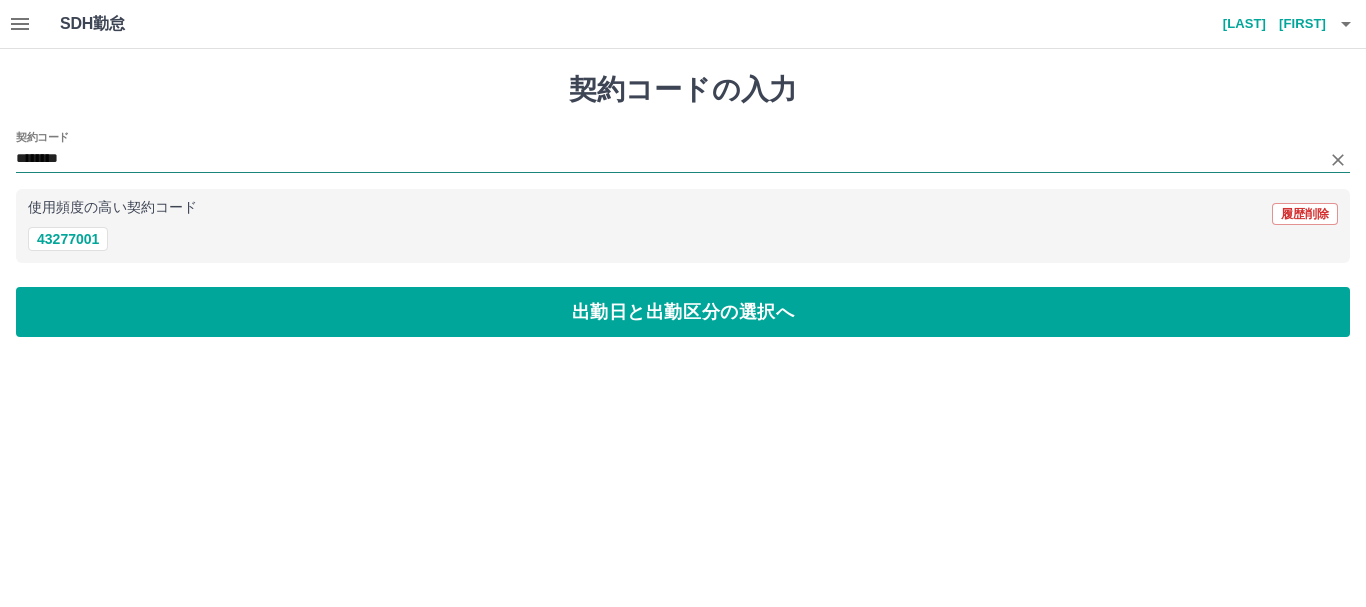 click on "********" at bounding box center [668, 159] 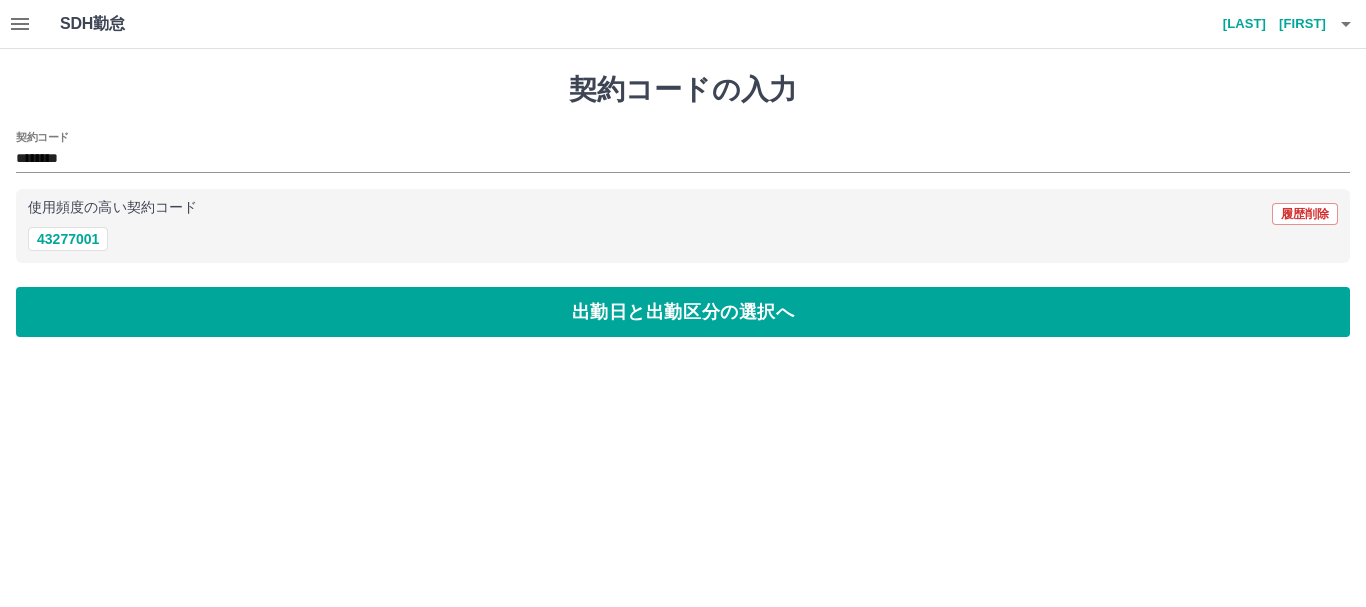 click on "43277001" at bounding box center [683, 239] 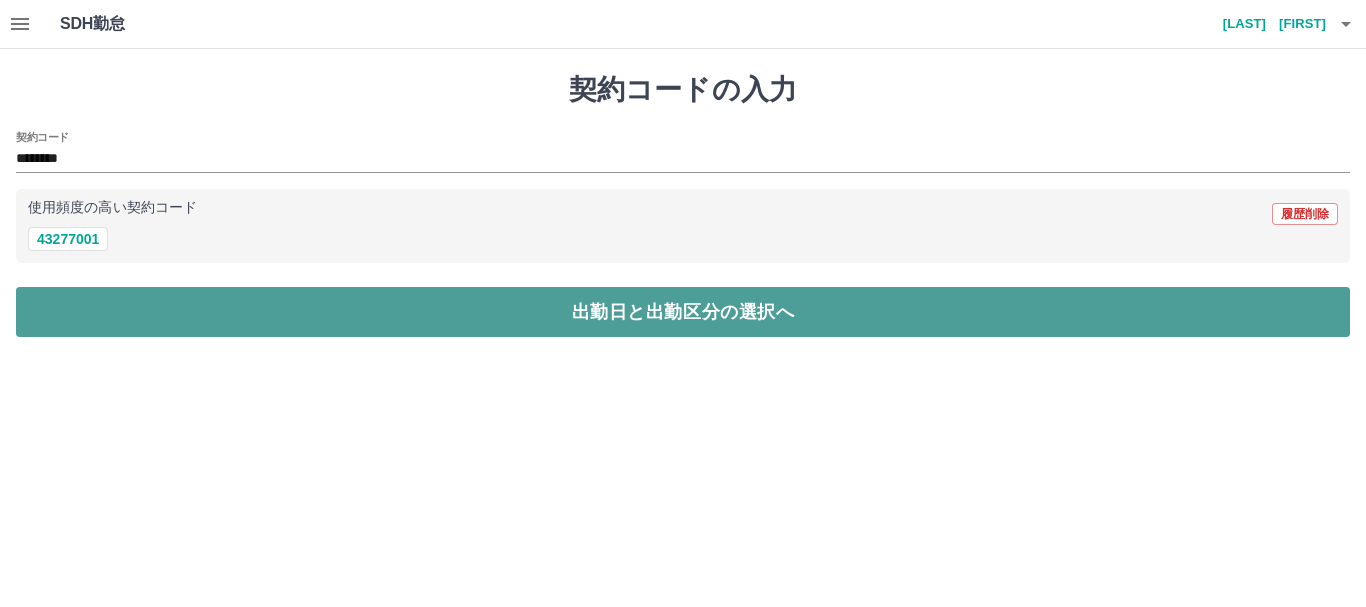 click on "出勤日と出勤区分の選択へ" at bounding box center (683, 312) 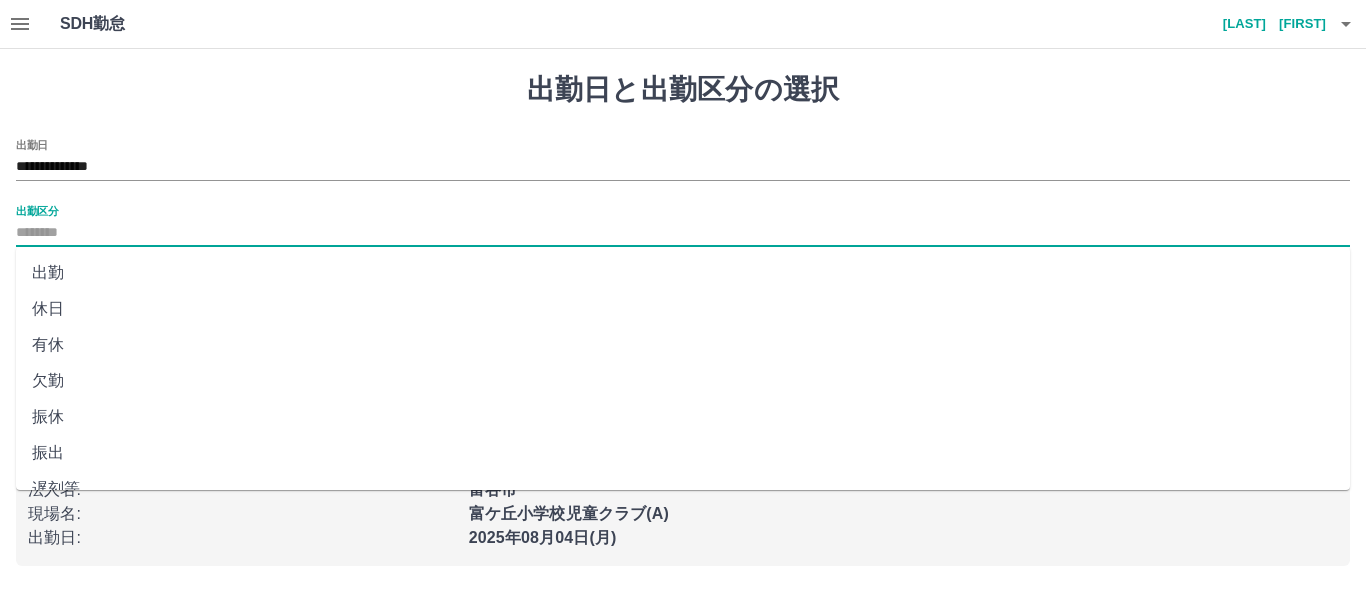 click on "出勤区分" at bounding box center [683, 233] 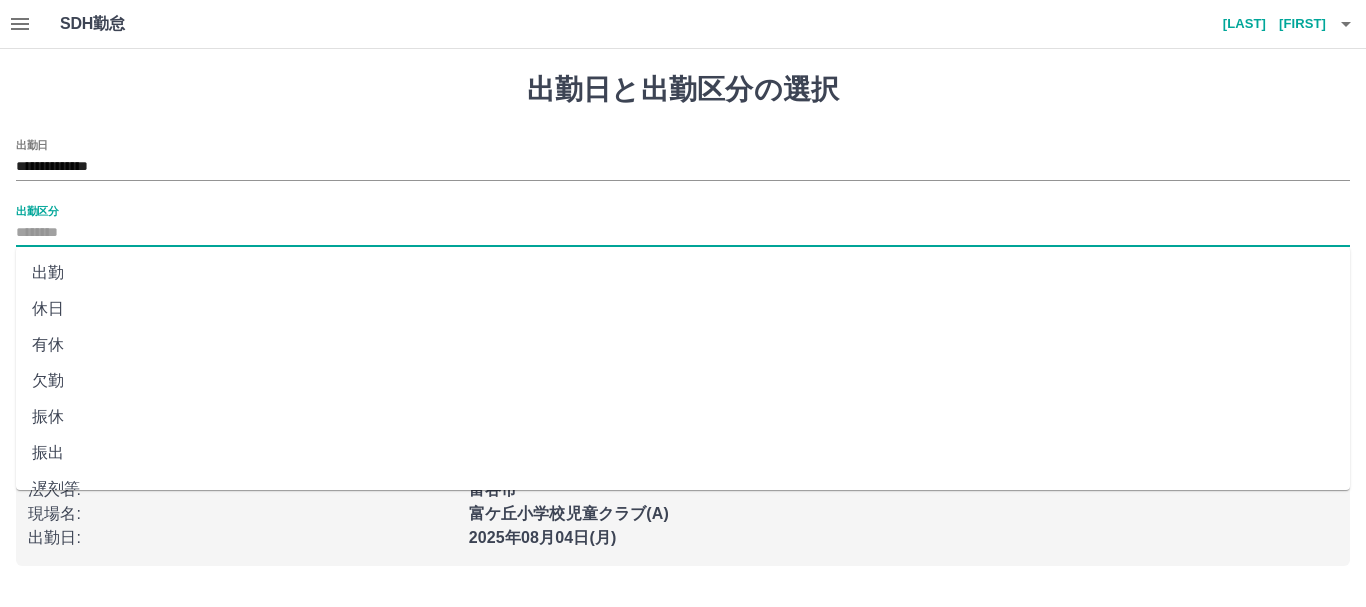 click on "出勤" at bounding box center [683, 273] 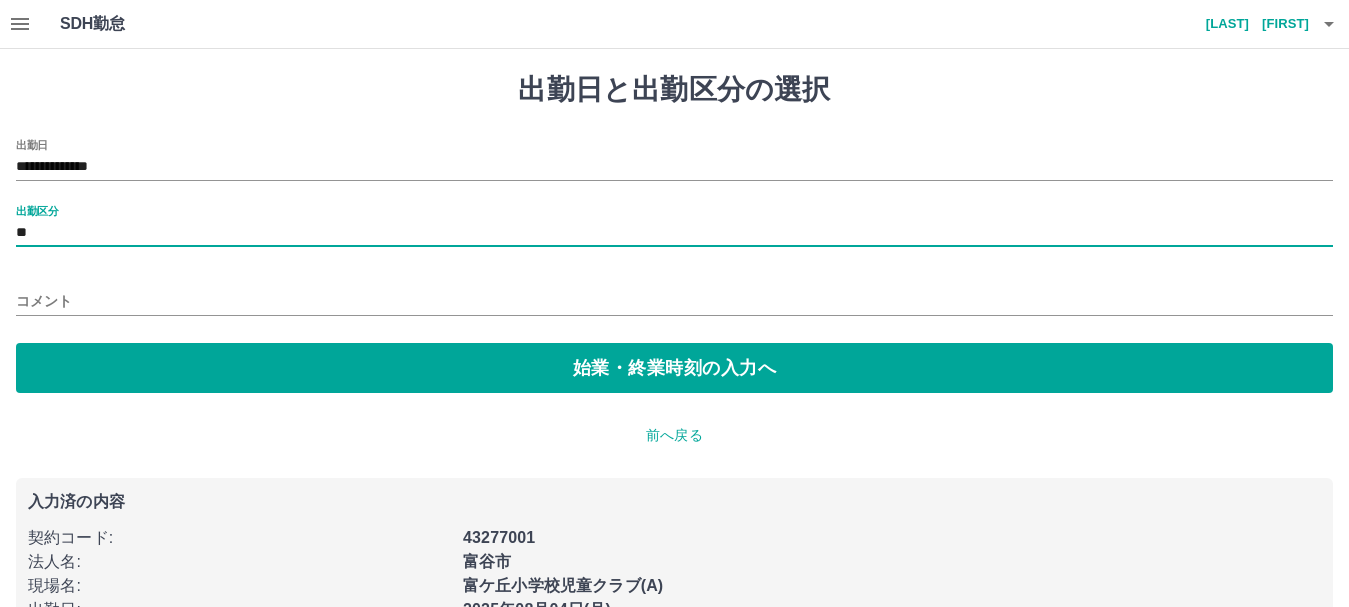 click on "コメント" at bounding box center [674, 301] 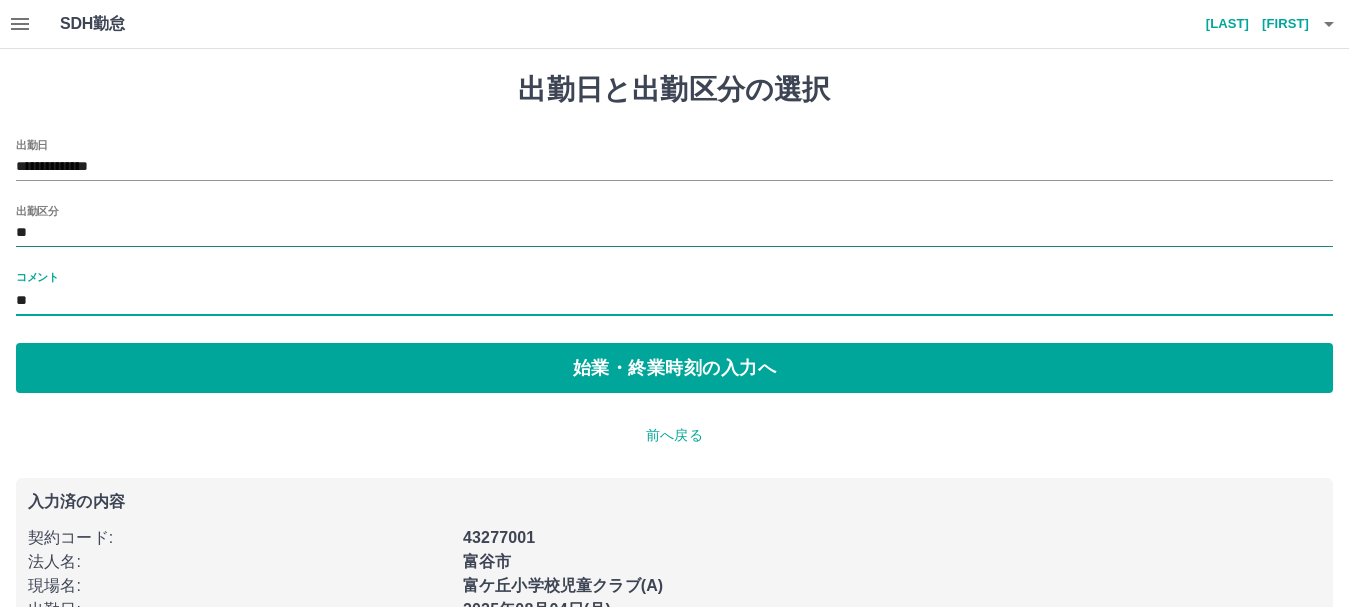 type on "*" 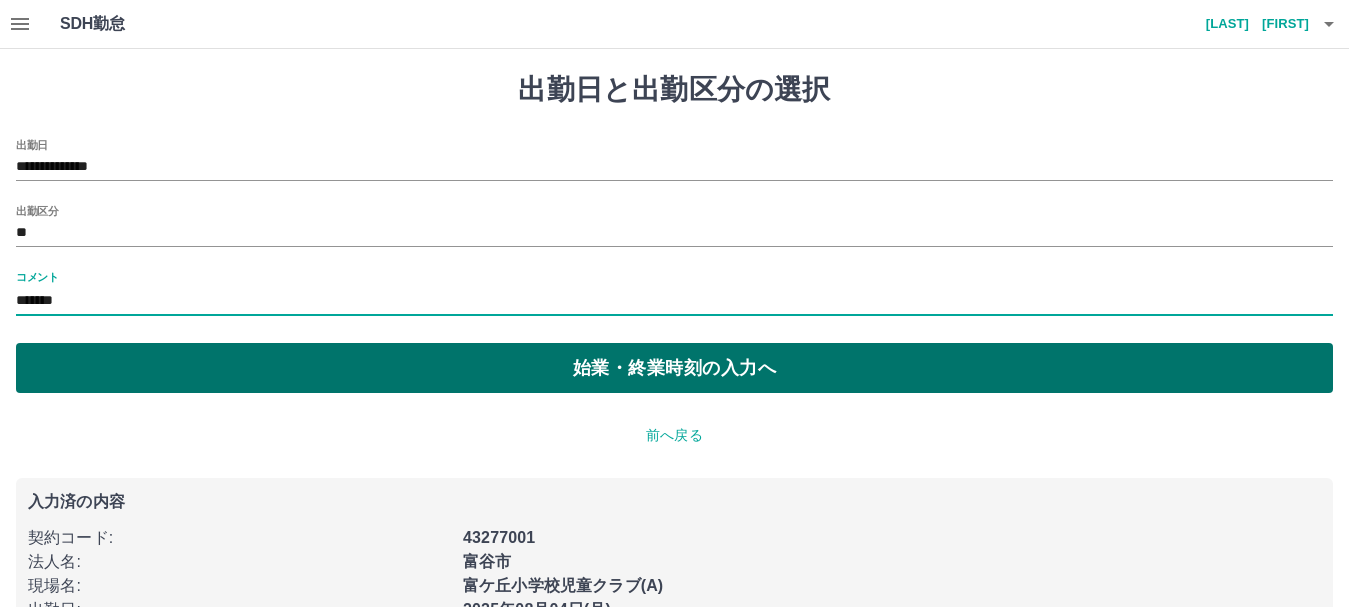 type on "*******" 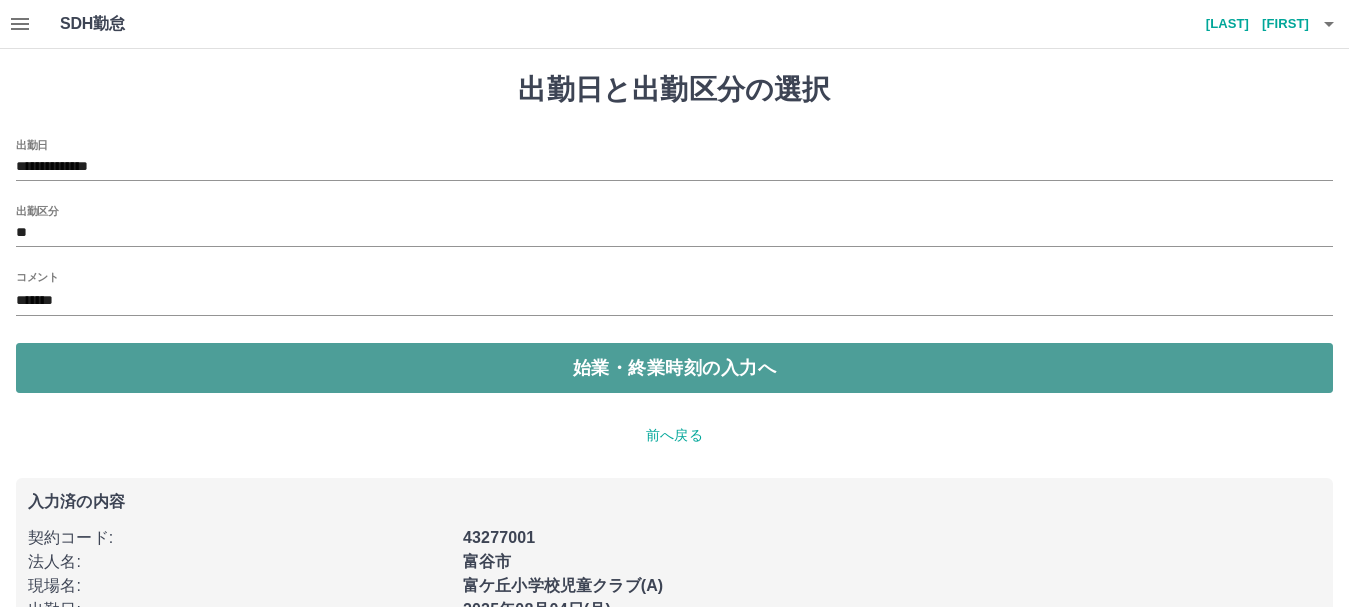 click on "始業・終業時刻の入力へ" at bounding box center [674, 368] 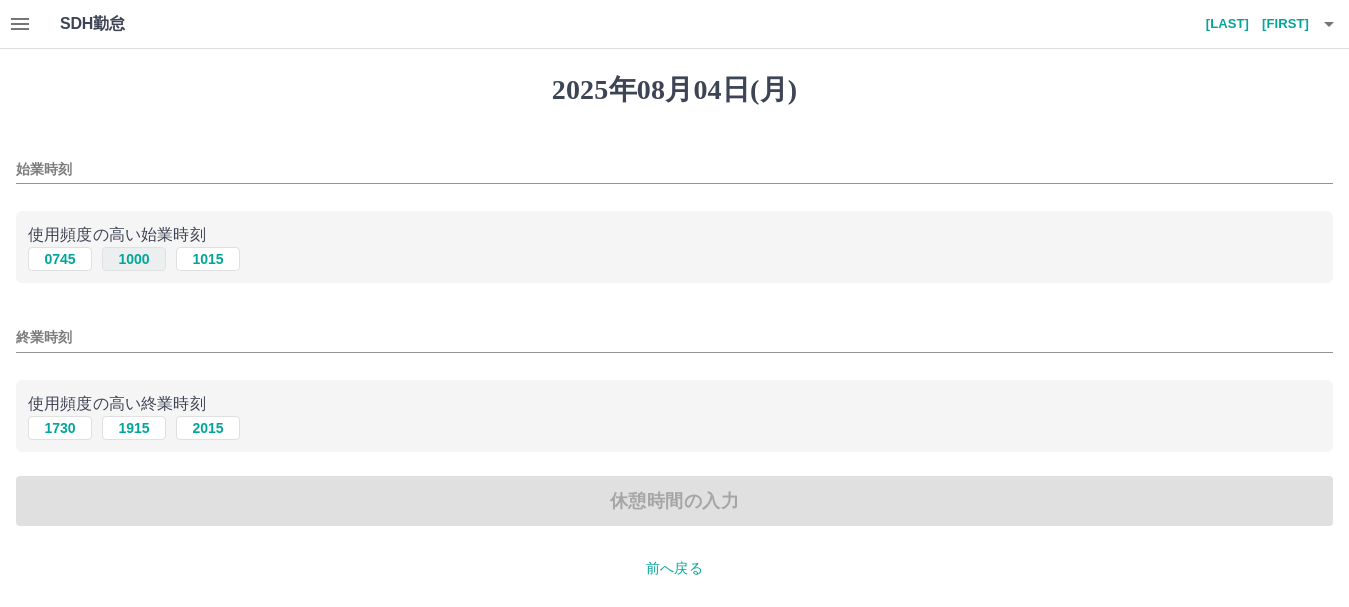 click on "1000" at bounding box center (134, 259) 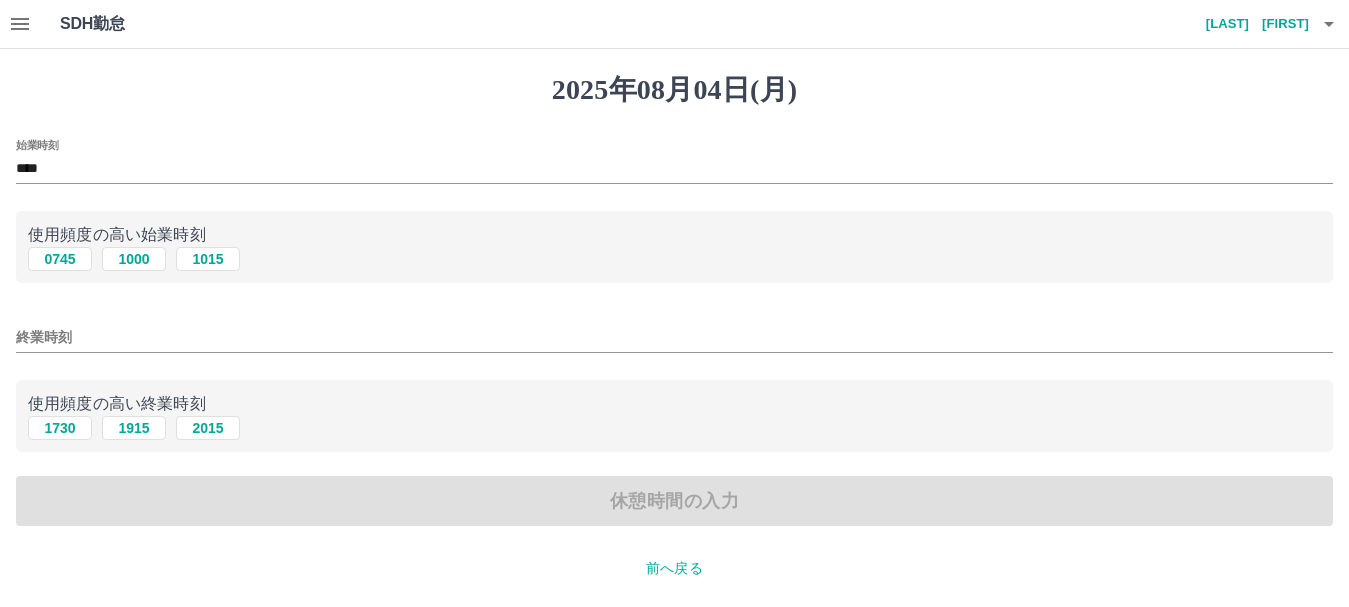 click on "終業時刻" at bounding box center (674, 337) 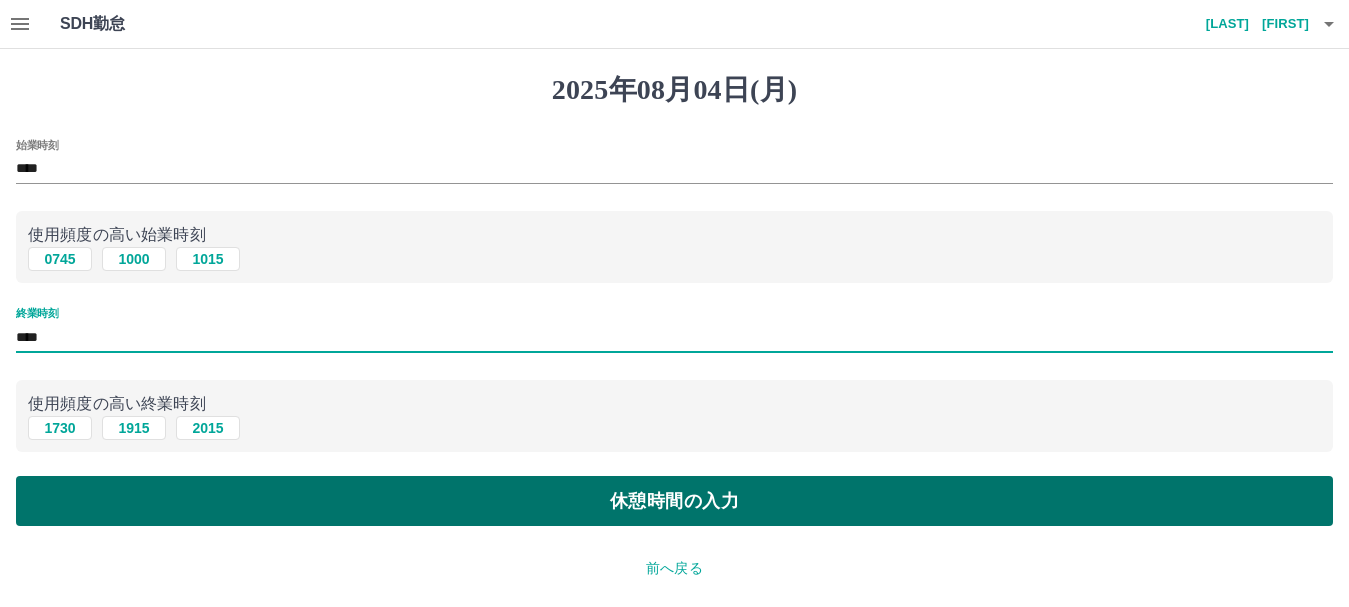 type on "****" 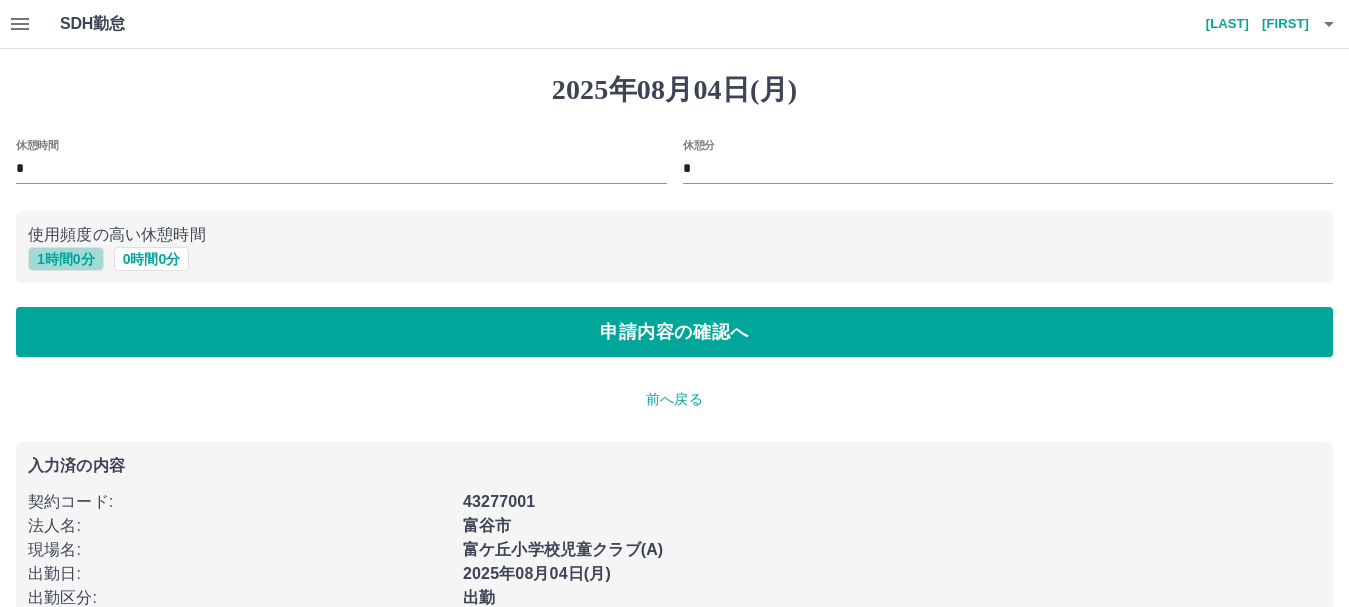 click on "1 時間 0 分" at bounding box center [66, 259] 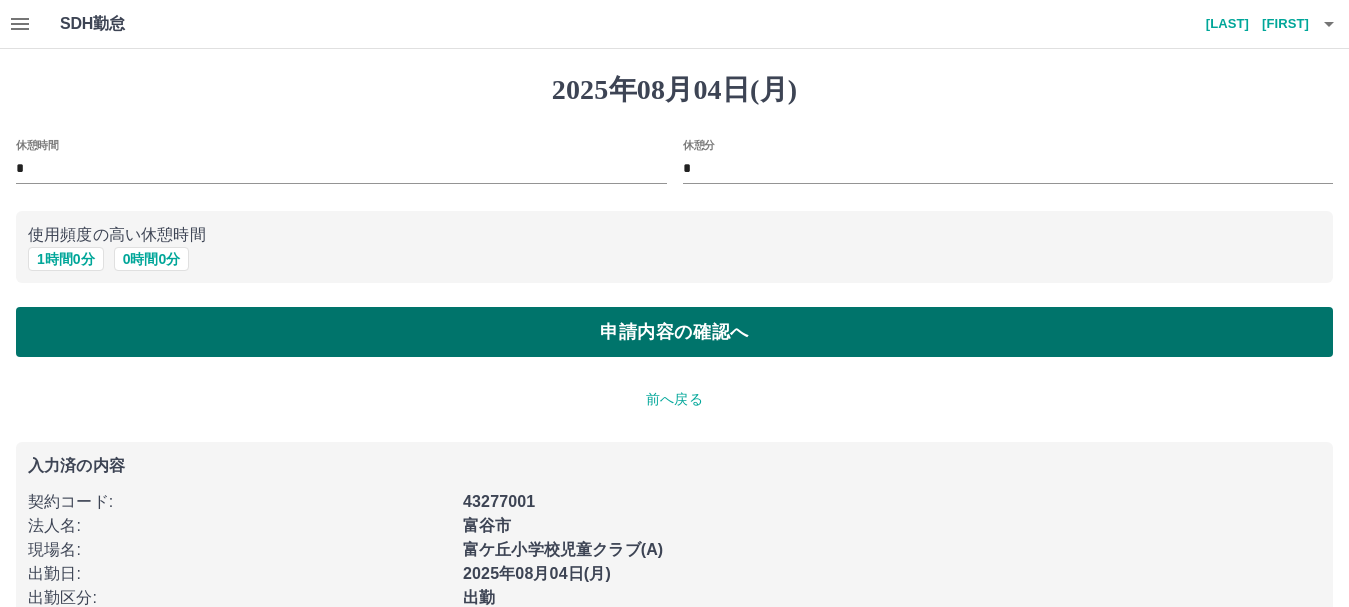 click on "申請内容の確認へ" at bounding box center [674, 332] 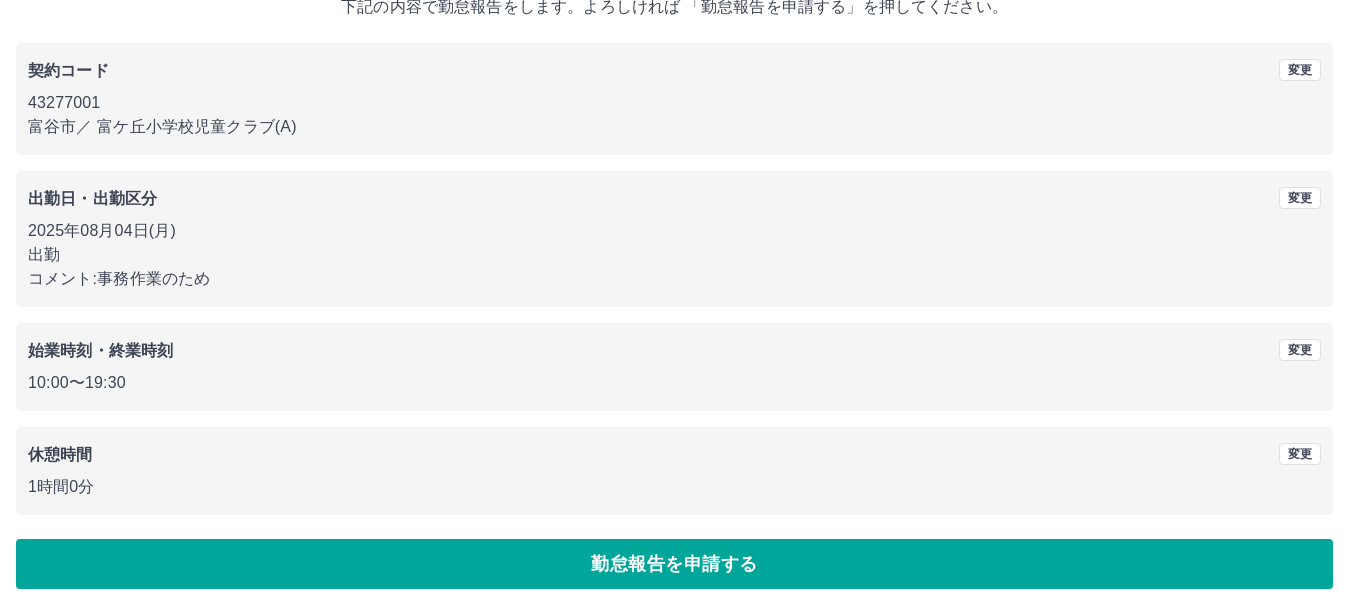 scroll, scrollTop: 142, scrollLeft: 0, axis: vertical 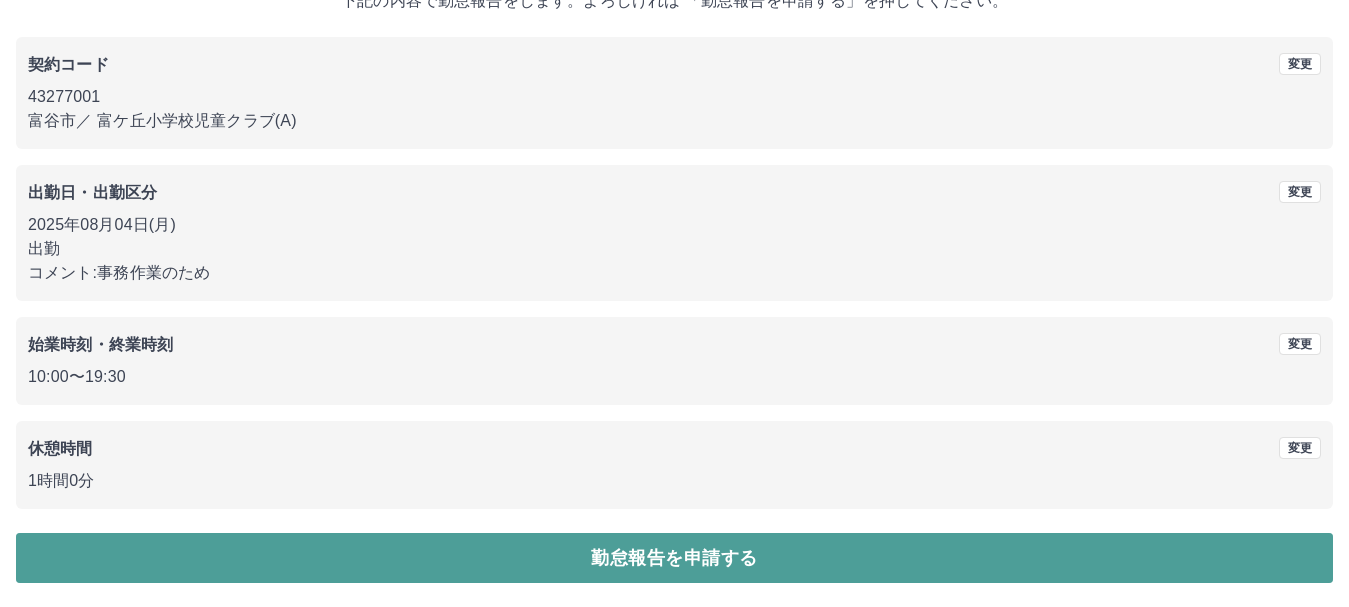 click on "勤怠報告を申請する" at bounding box center (674, 558) 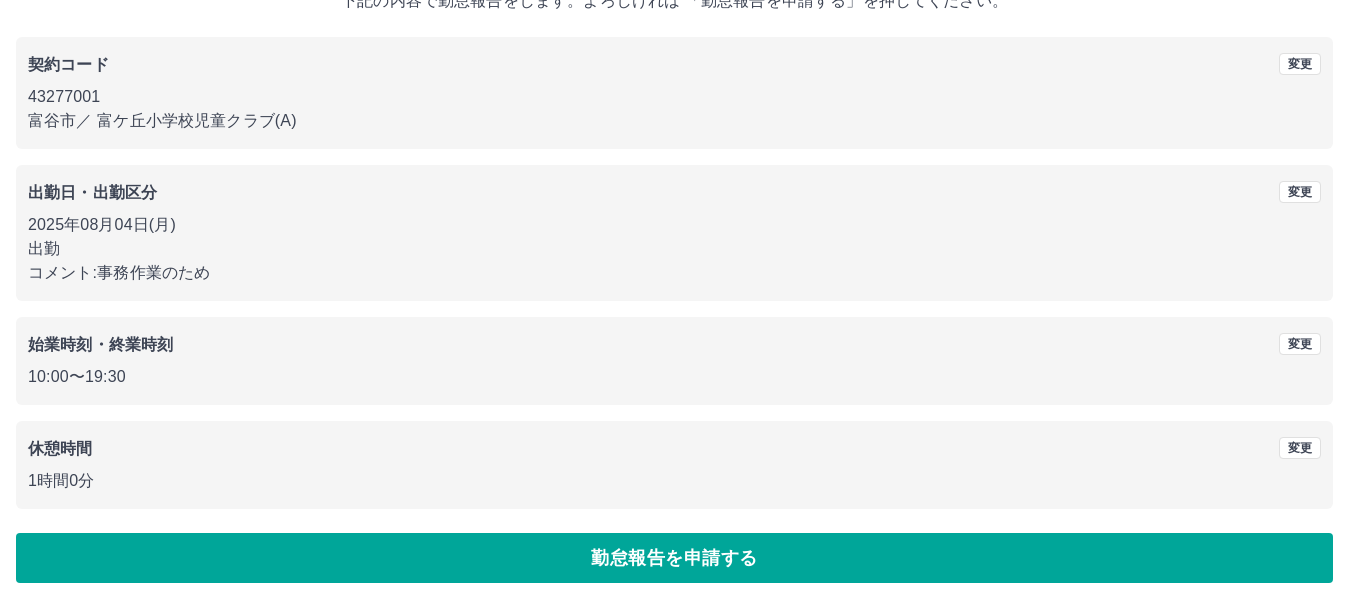 scroll, scrollTop: 0, scrollLeft: 0, axis: both 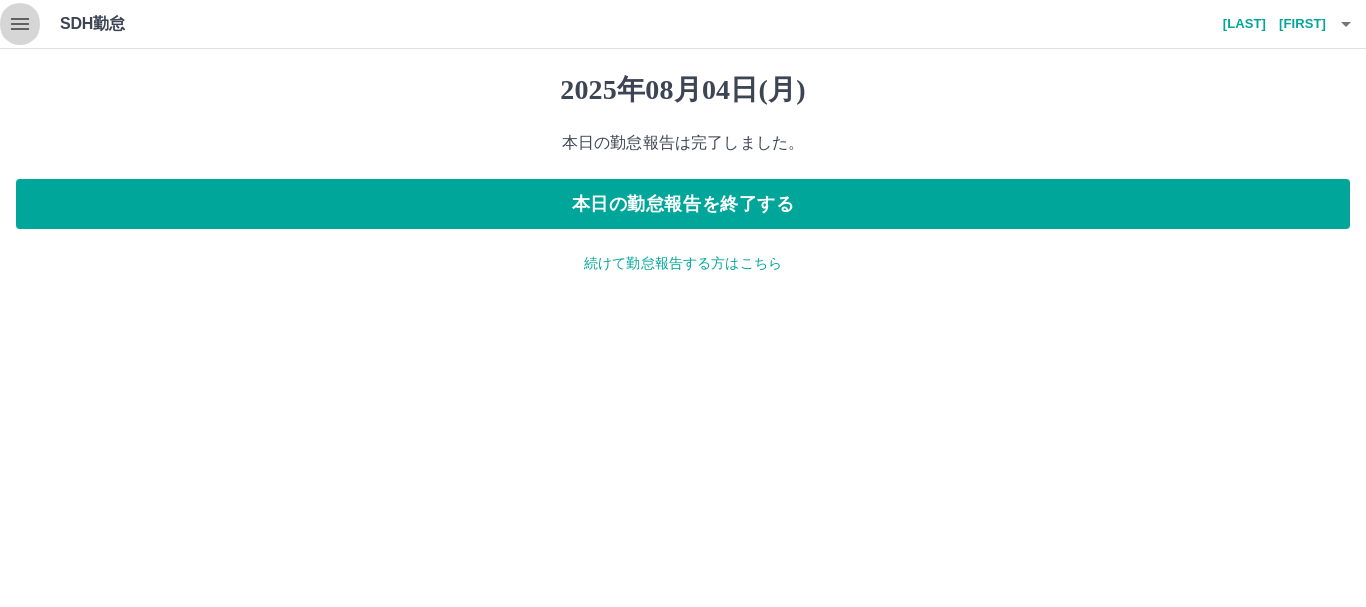 click at bounding box center (20, 24) 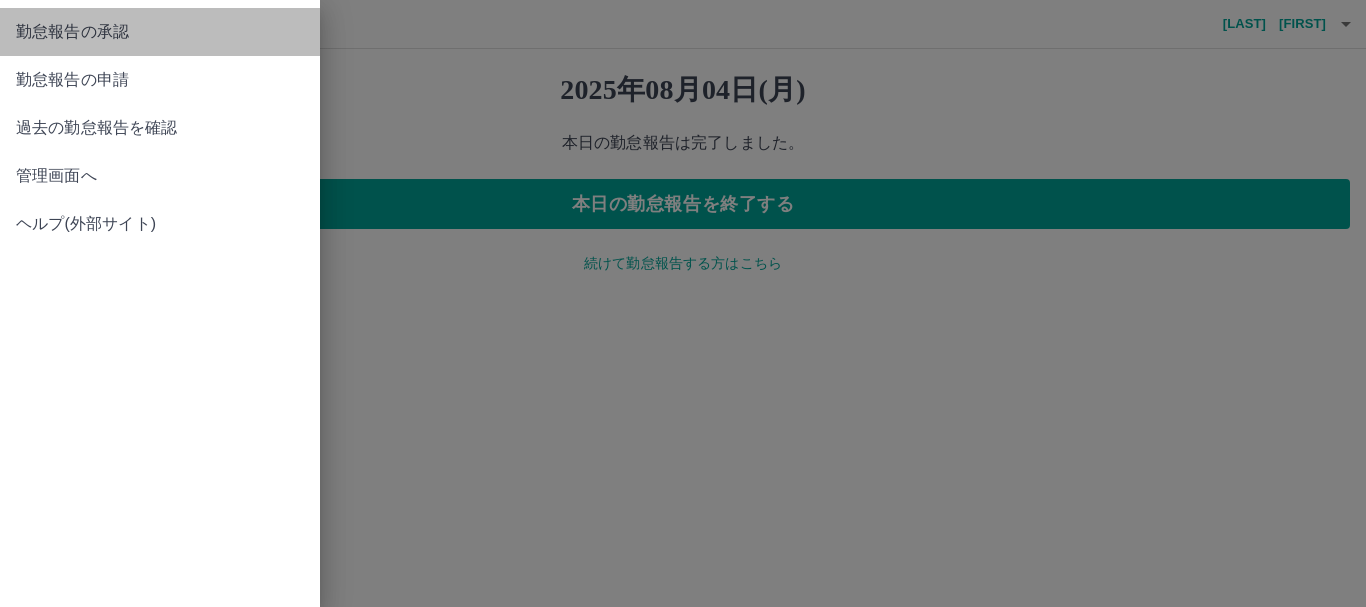 click on "勤怠報告の承認" at bounding box center (160, 32) 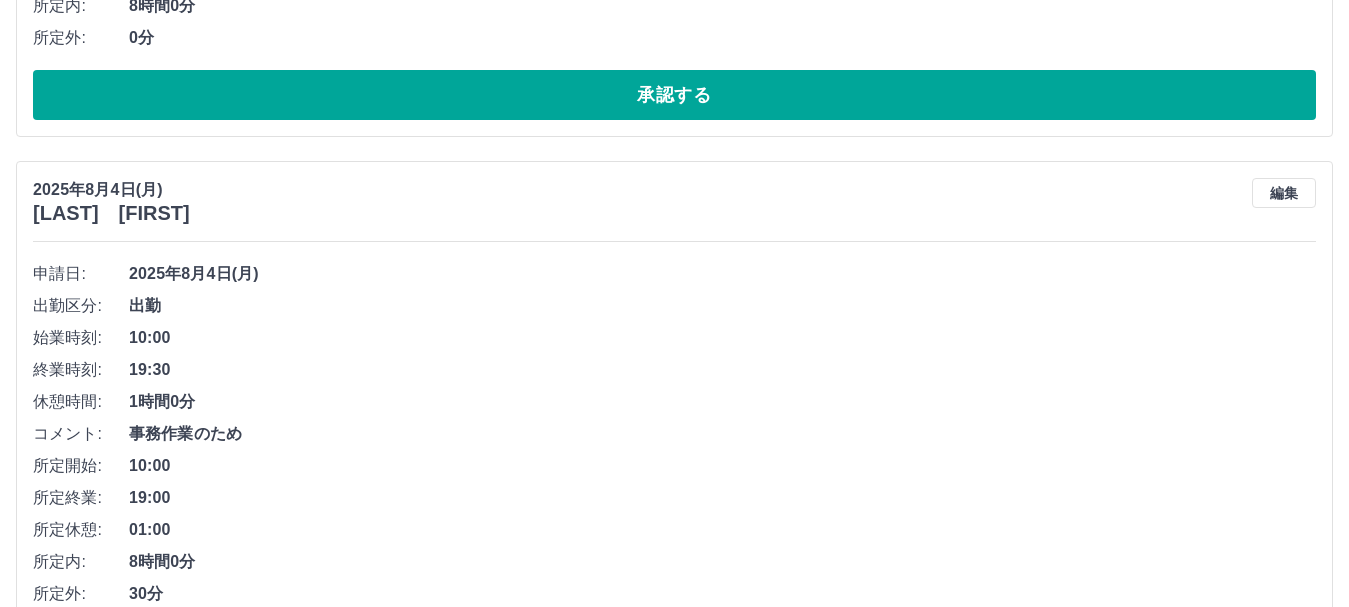 scroll, scrollTop: 2412, scrollLeft: 0, axis: vertical 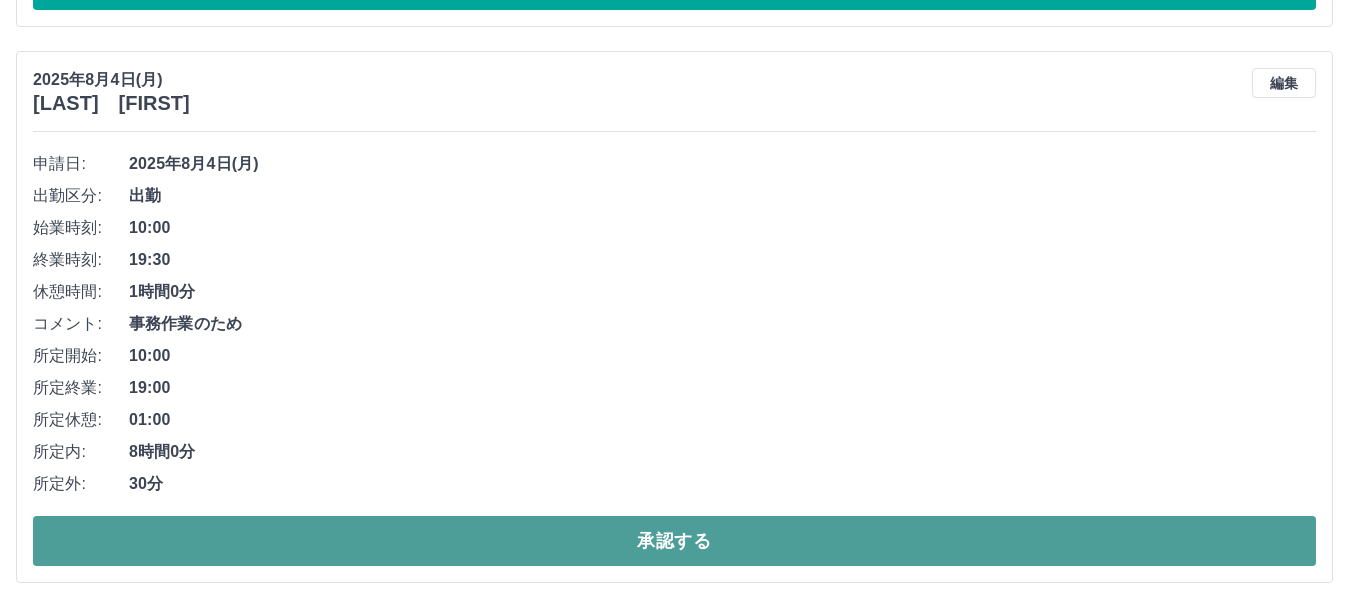 click on "承認する" at bounding box center [674, 541] 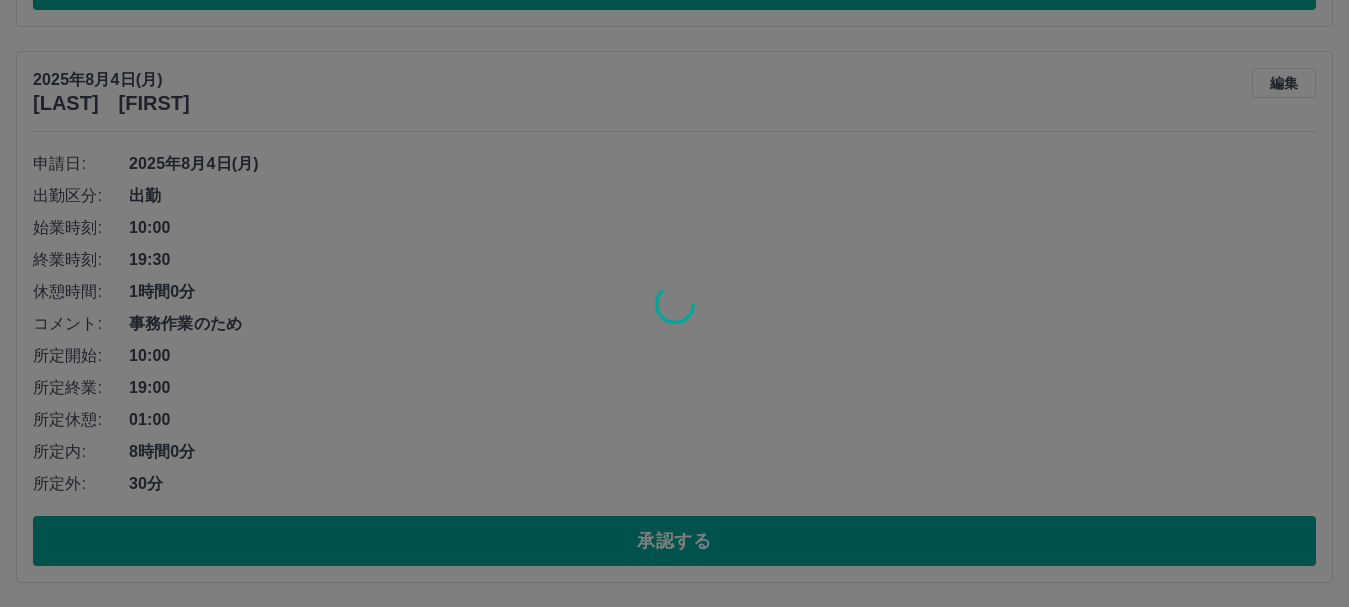 scroll, scrollTop: 1856, scrollLeft: 0, axis: vertical 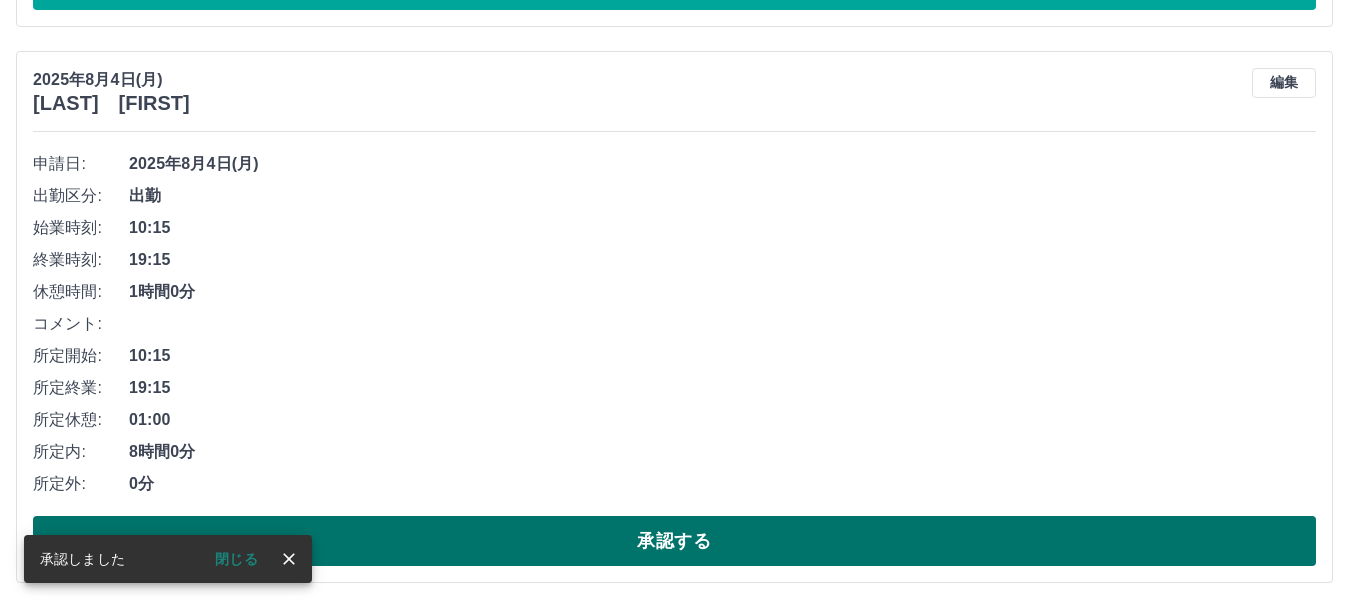 click on "承認する" at bounding box center [674, 541] 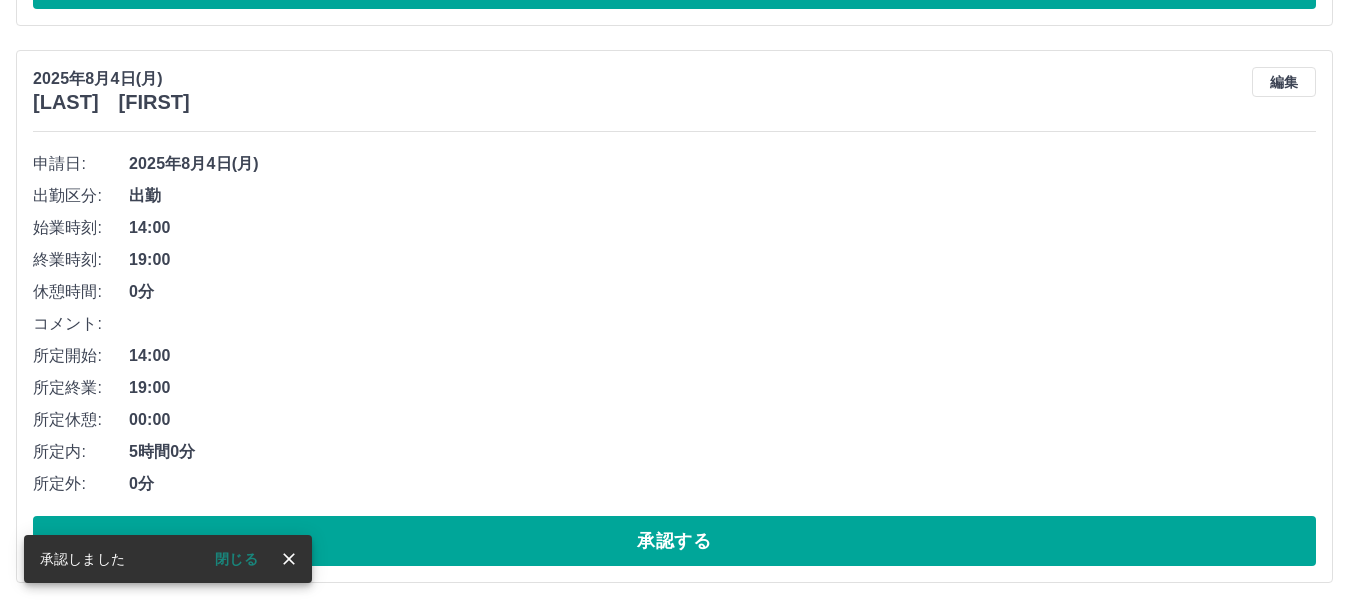 scroll, scrollTop: 1300, scrollLeft: 0, axis: vertical 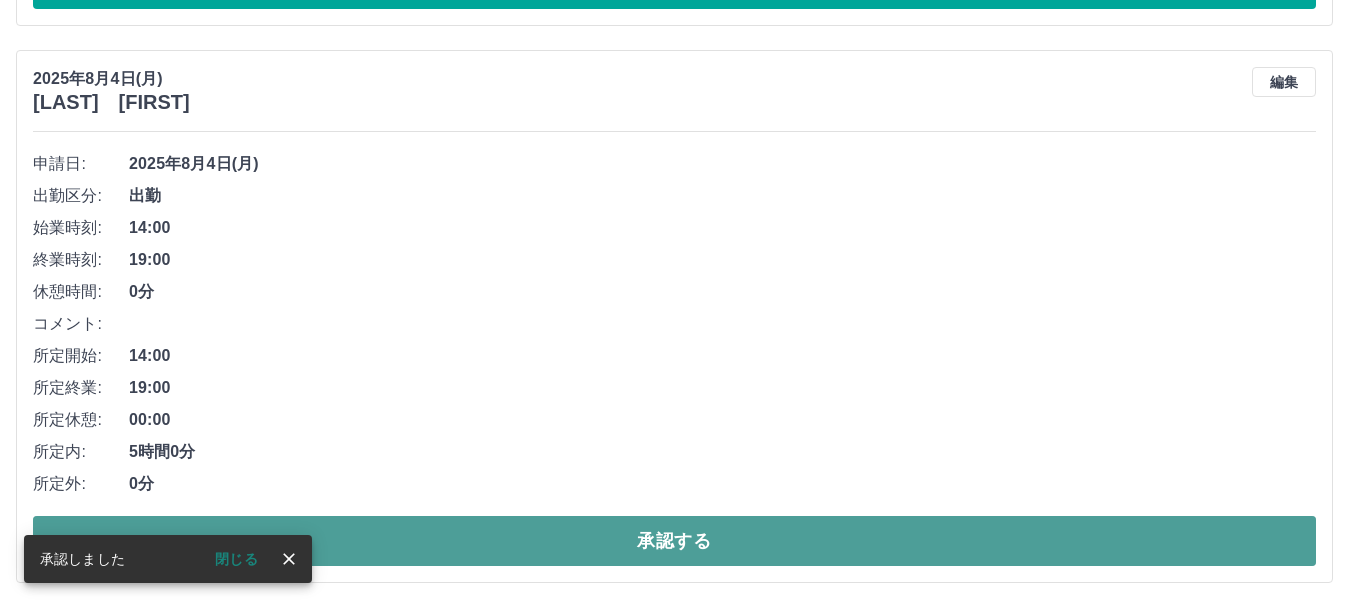 click on "承認する" at bounding box center [674, 541] 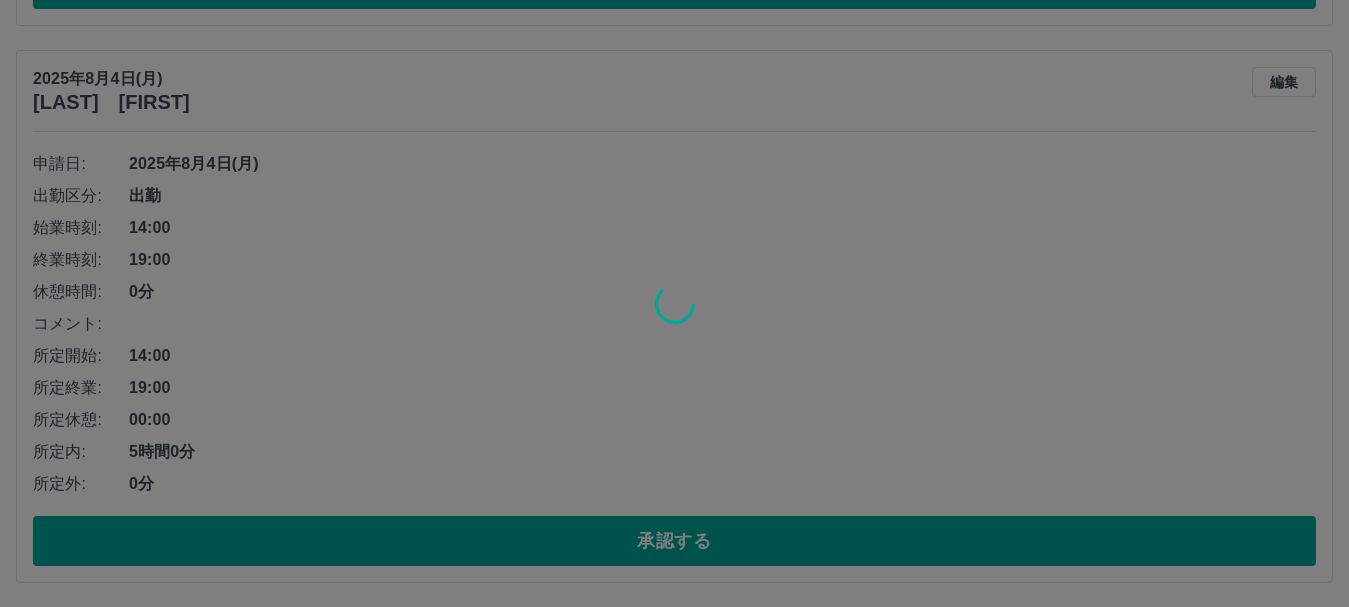 scroll, scrollTop: 743, scrollLeft: 0, axis: vertical 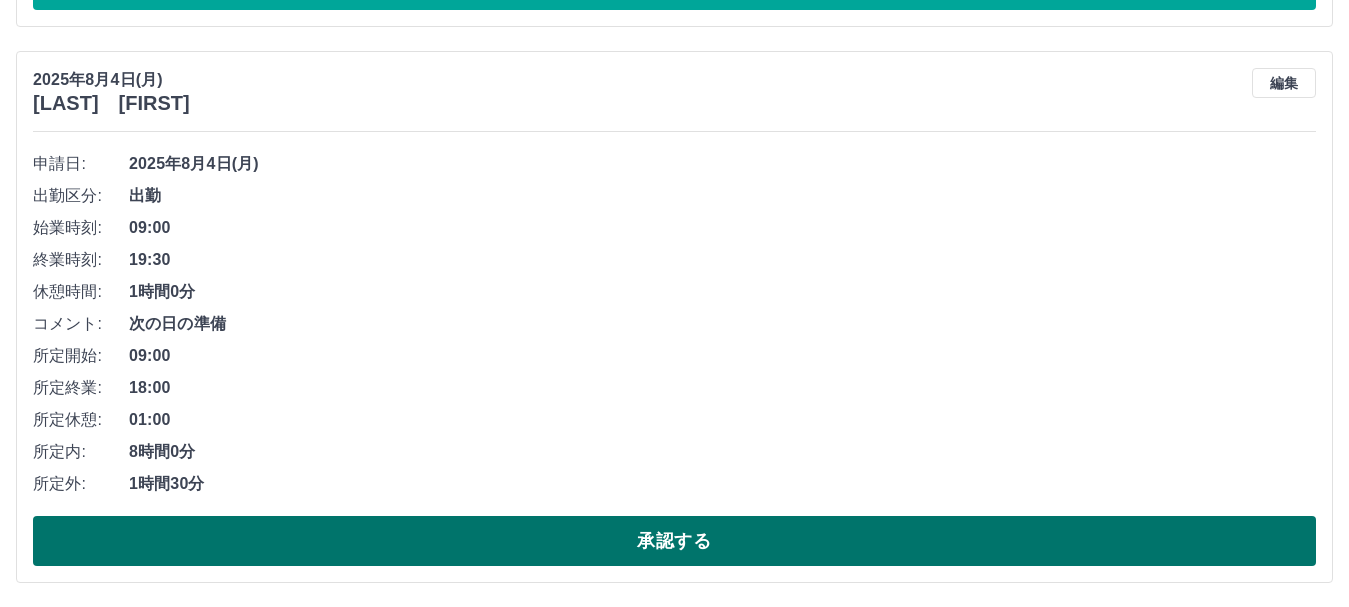 click on "承認する" at bounding box center (674, 541) 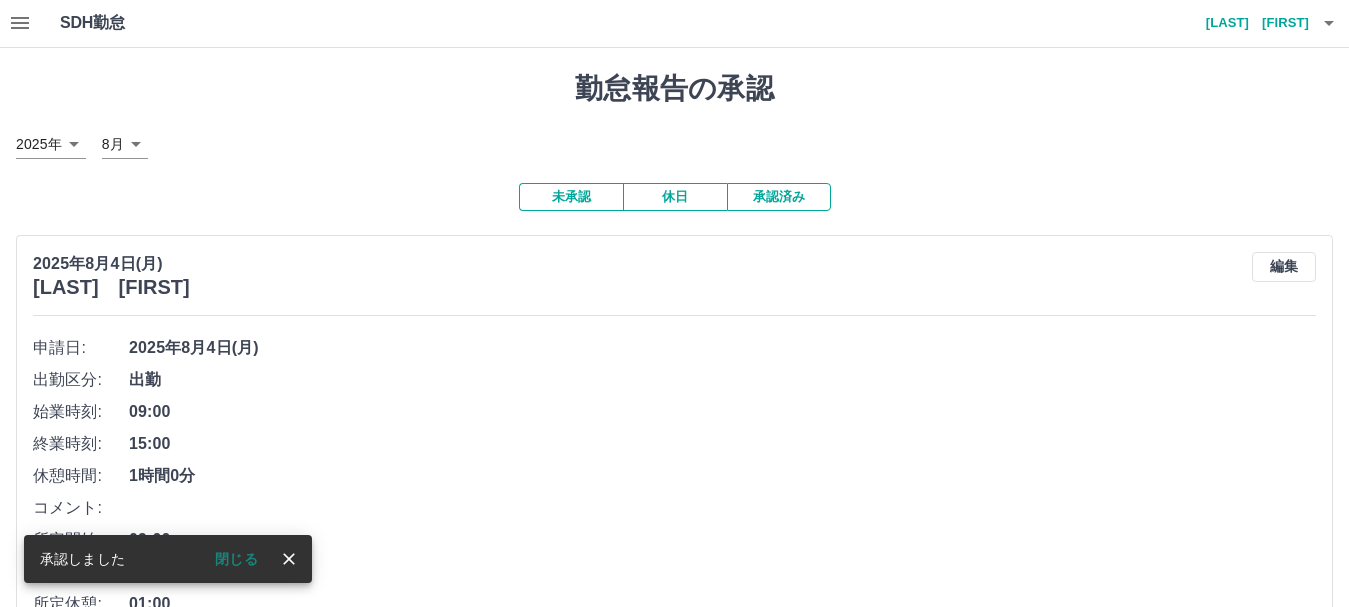 scroll, scrollTop: 0, scrollLeft: 0, axis: both 